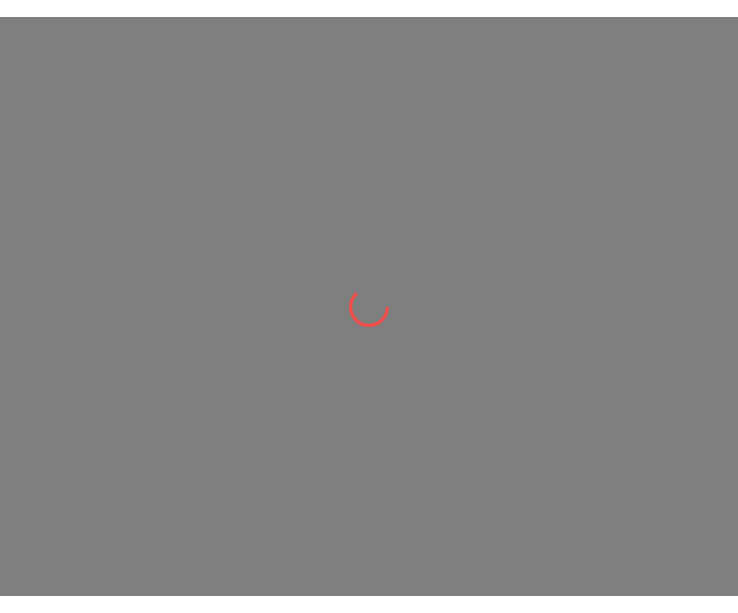 scroll, scrollTop: 0, scrollLeft: 0, axis: both 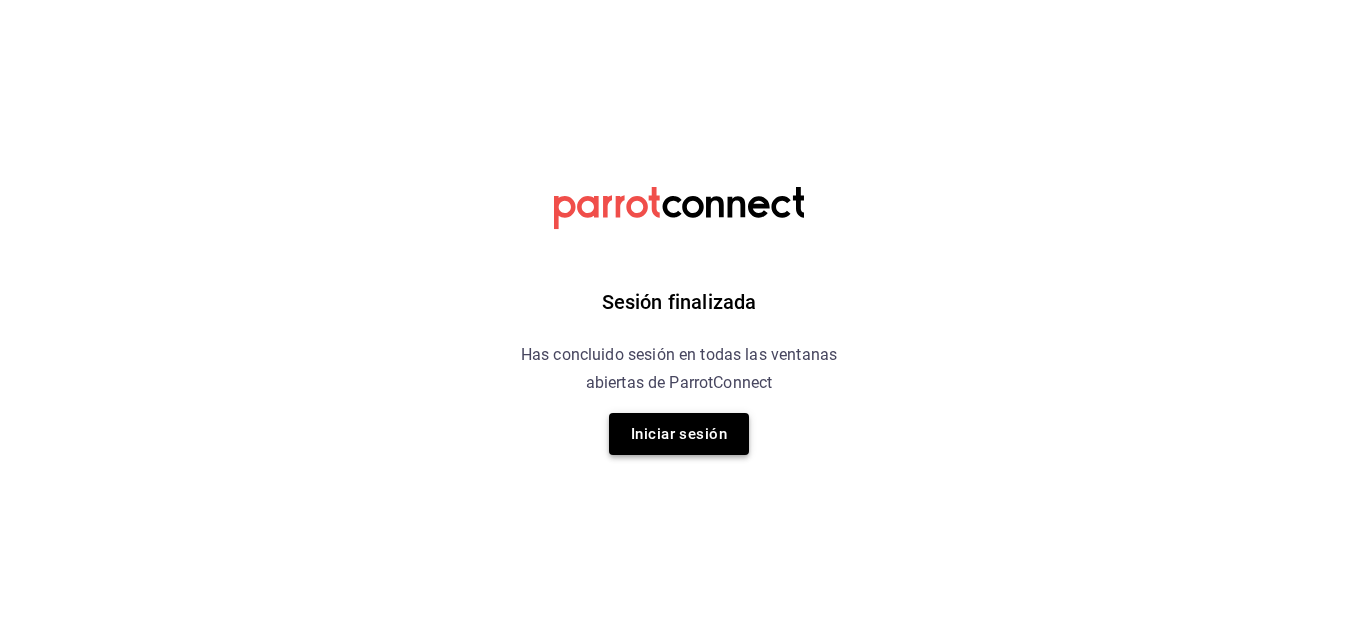 click on "Iniciar sesión" at bounding box center (679, 434) 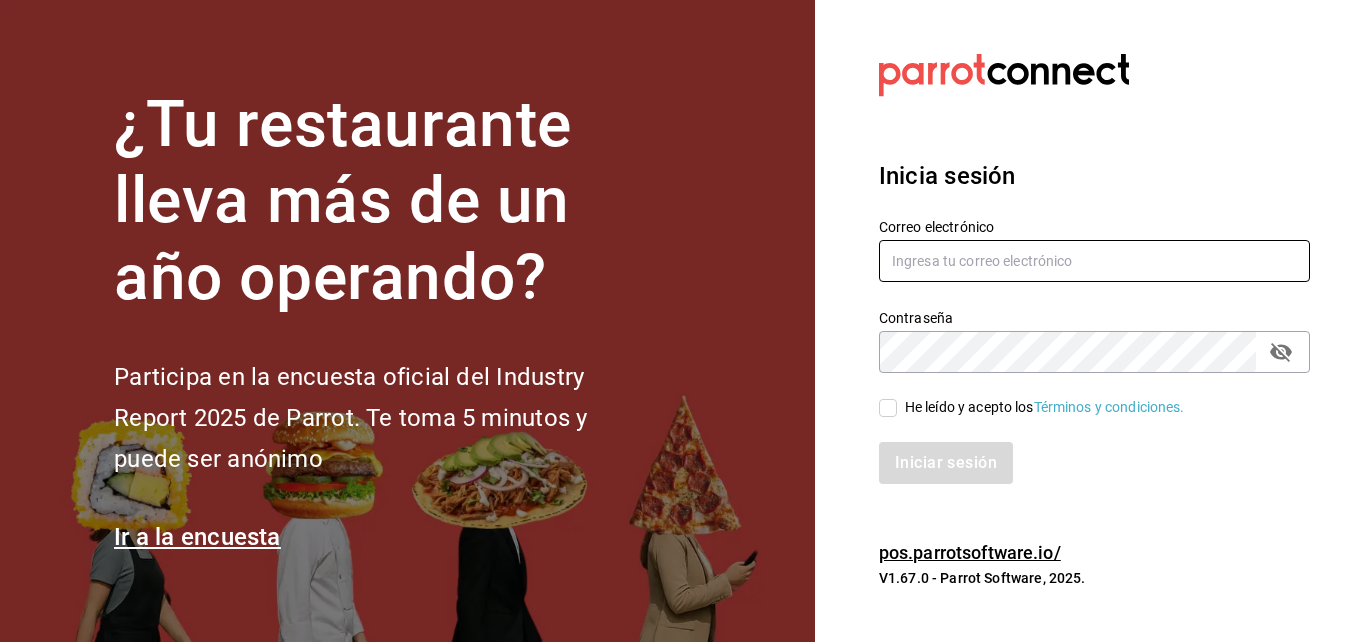 type on "jose.reynoso@grupocosteno.com" 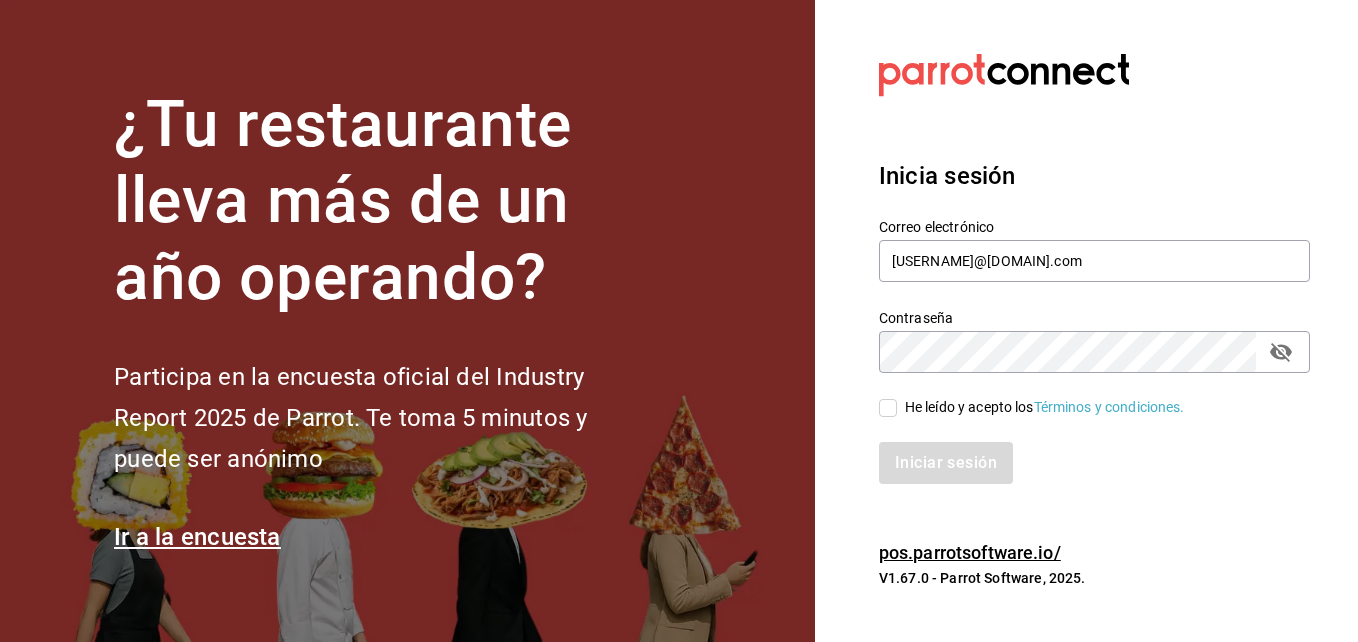 click on "Iniciar sesión" at bounding box center (1094, 463) 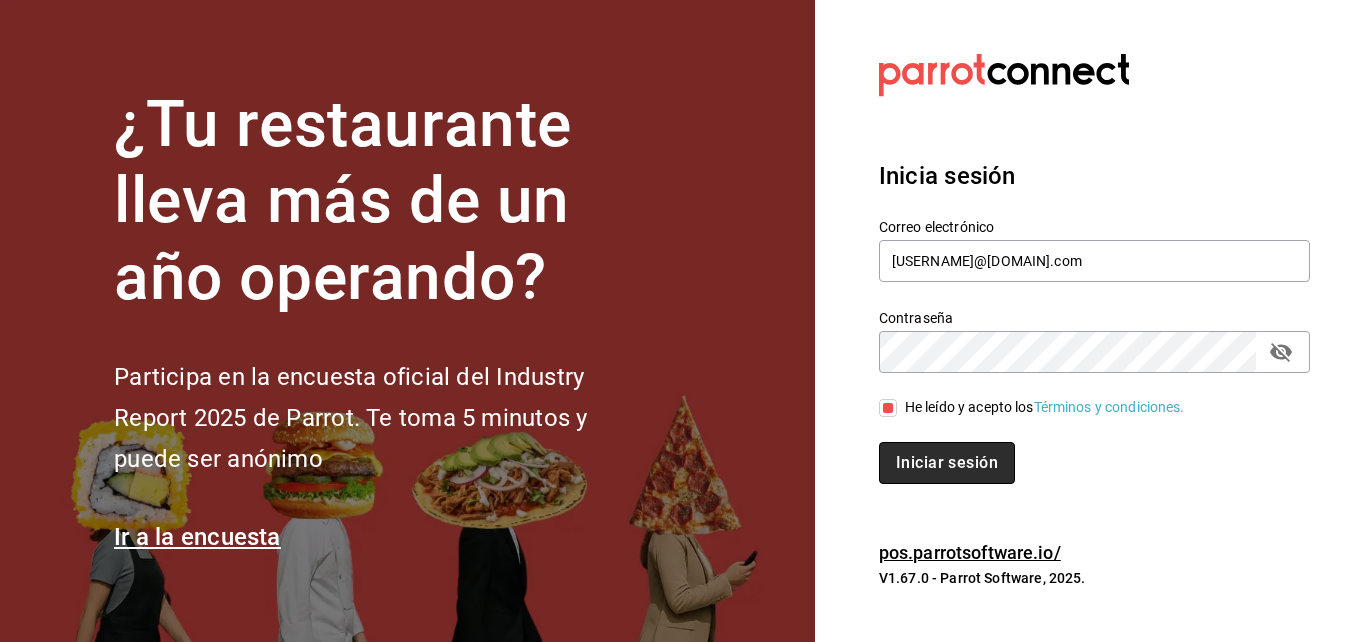 click on "Iniciar sesión" at bounding box center (947, 463) 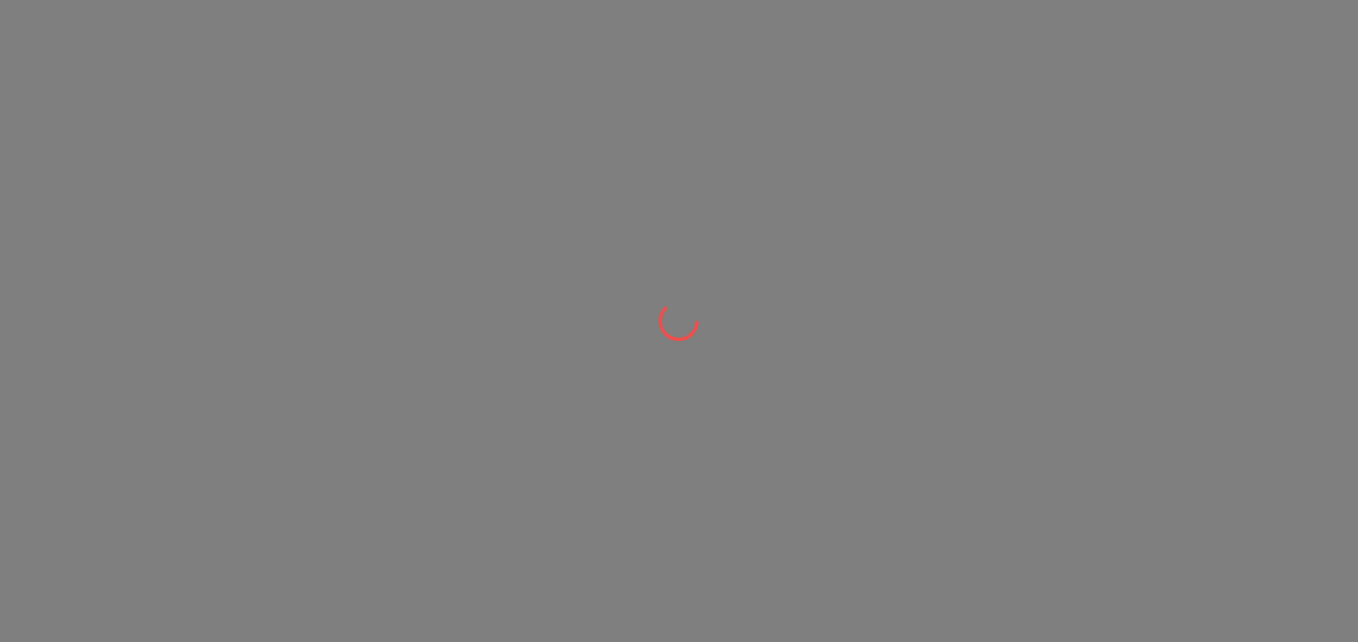 scroll, scrollTop: 0, scrollLeft: 0, axis: both 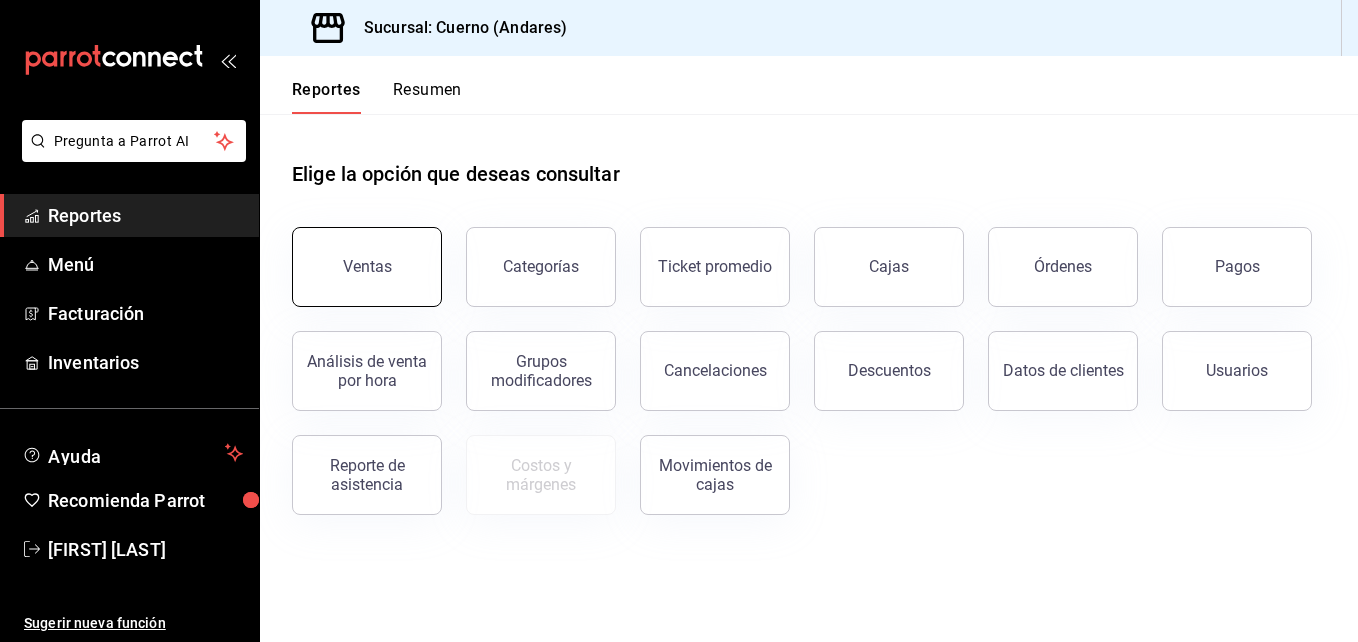click on "Ventas" at bounding box center [367, 267] 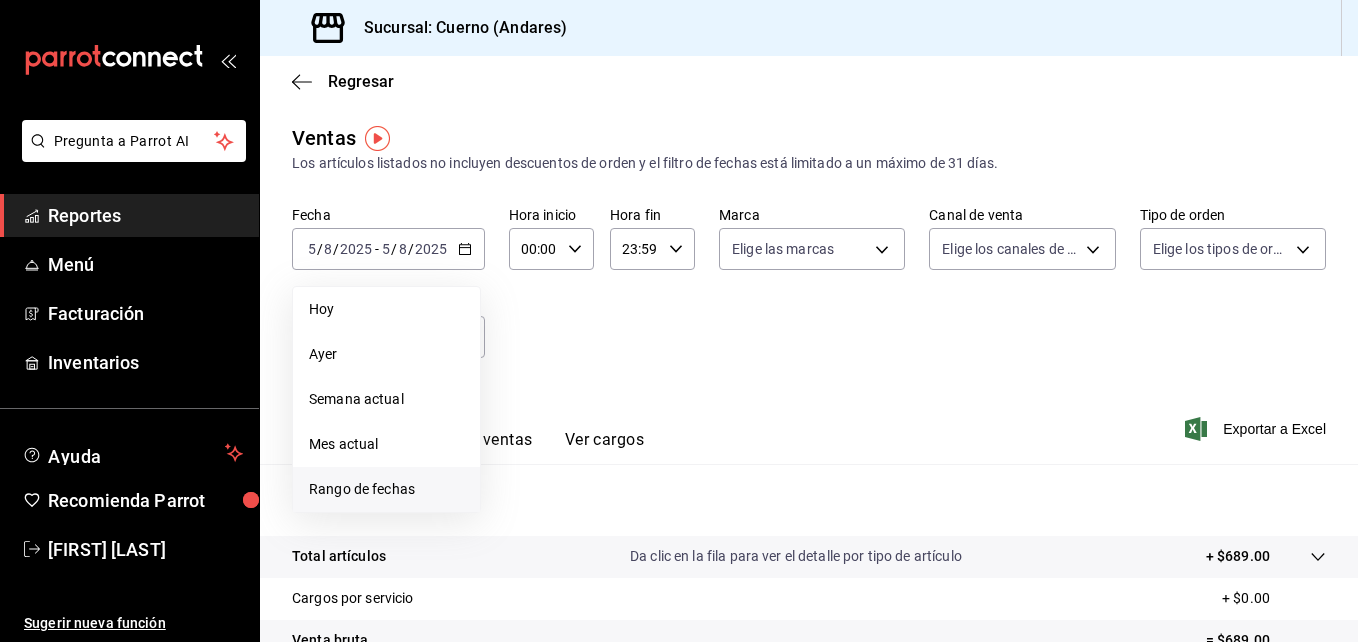 click on "Rango de fechas" at bounding box center (386, 489) 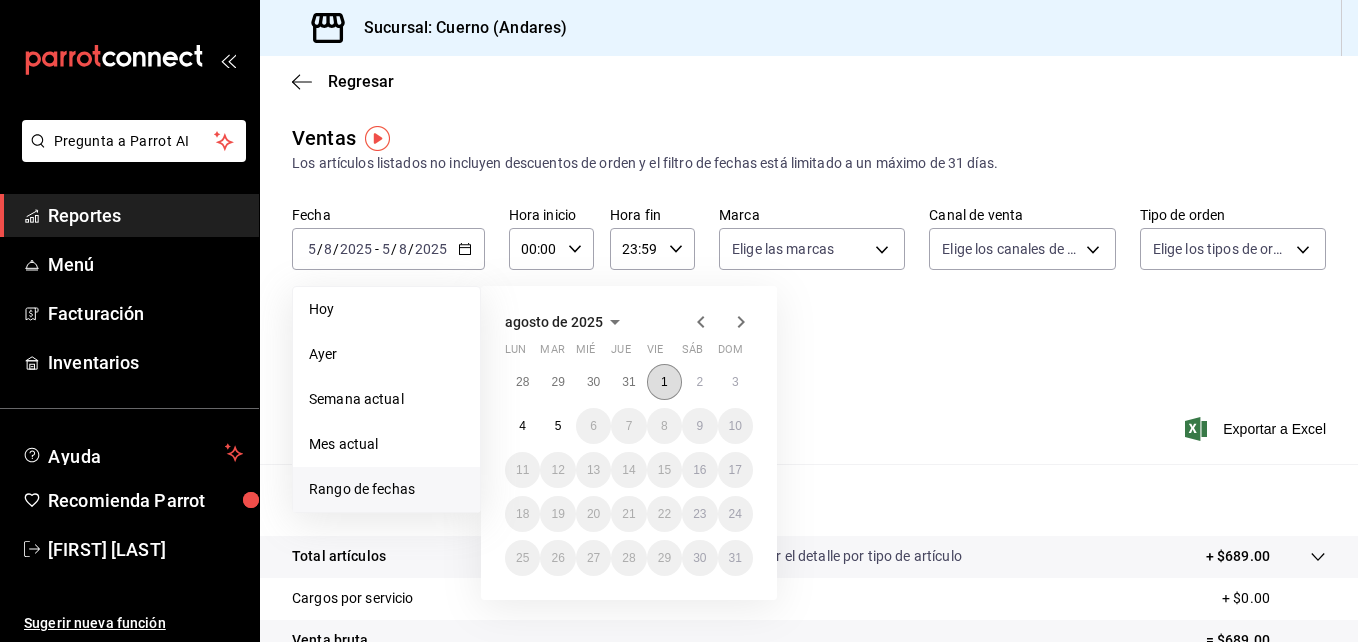 click on "1" at bounding box center [664, 382] 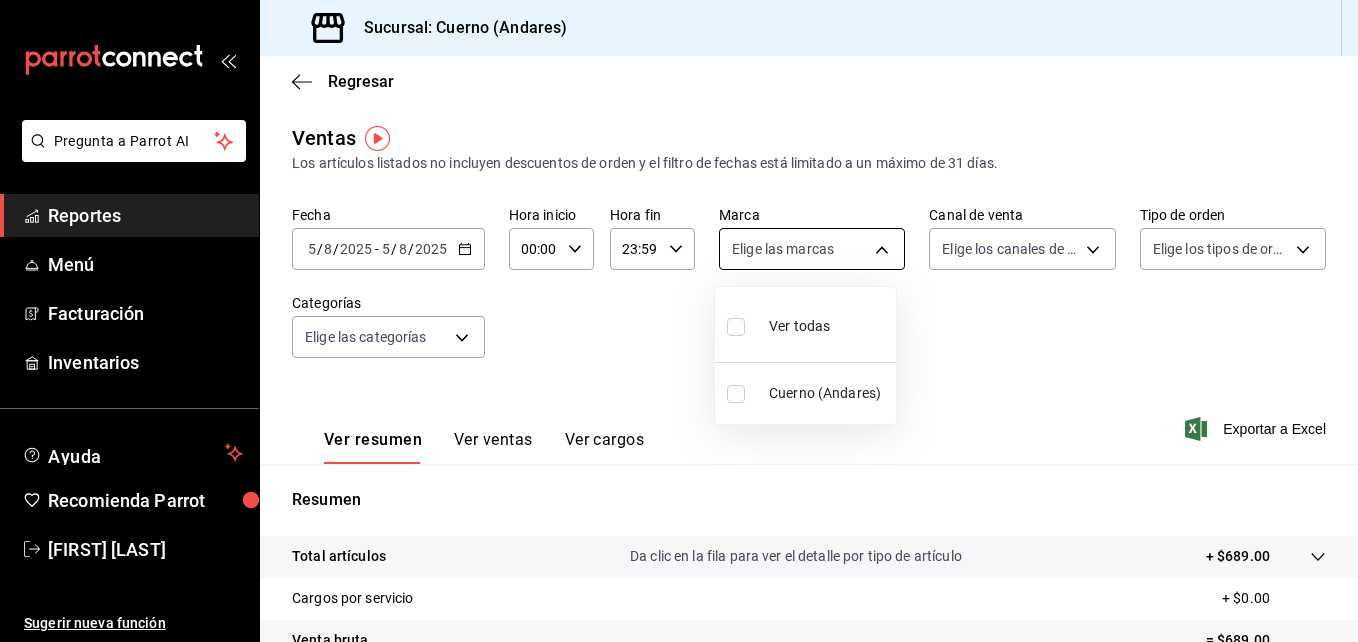 click on "Pregunta a Parrot AI Reportes   Menú   Facturación   Inventarios   Ayuda Recomienda Parrot   [FIRST] [LAST]   Sugerir nueva función   Sucursal: Cuerno ([REGION]) Regresar Ventas Los artículos listados no incluyen descuentos de orden y el filtro de fechas está limitado a un máximo de 31 días. Fecha [DATE] [DATE] - [DATE] [DATE] Hora inicio 00:00 Hora inicio Hora fin 23:59 Hora fin Marca Elige las marcas Canal de venta Elige los canales de venta Tipo de orden Elige los tipos de orden Categorías Elige las categorías Ver resumen Ver ventas Ver cargos Exportar a Excel Resumen Total artículos Da clic en la fila para ver el detalle por tipo de artículo + $689.00 Cargos por servicio + $0.00 Venta bruta = $689.00 Descuentos totales - $344.50 Certificados de regalo - $0.00 Venta total = $344.50 Impuestos - $47.52 Venta neta = $296.98 Pregunta a Parrot AI Reportes   Menú   Facturación   Inventarios   Ayuda Recomienda Parrot   [FIRST] [LAST]   Sugerir nueva función" at bounding box center [679, 321] 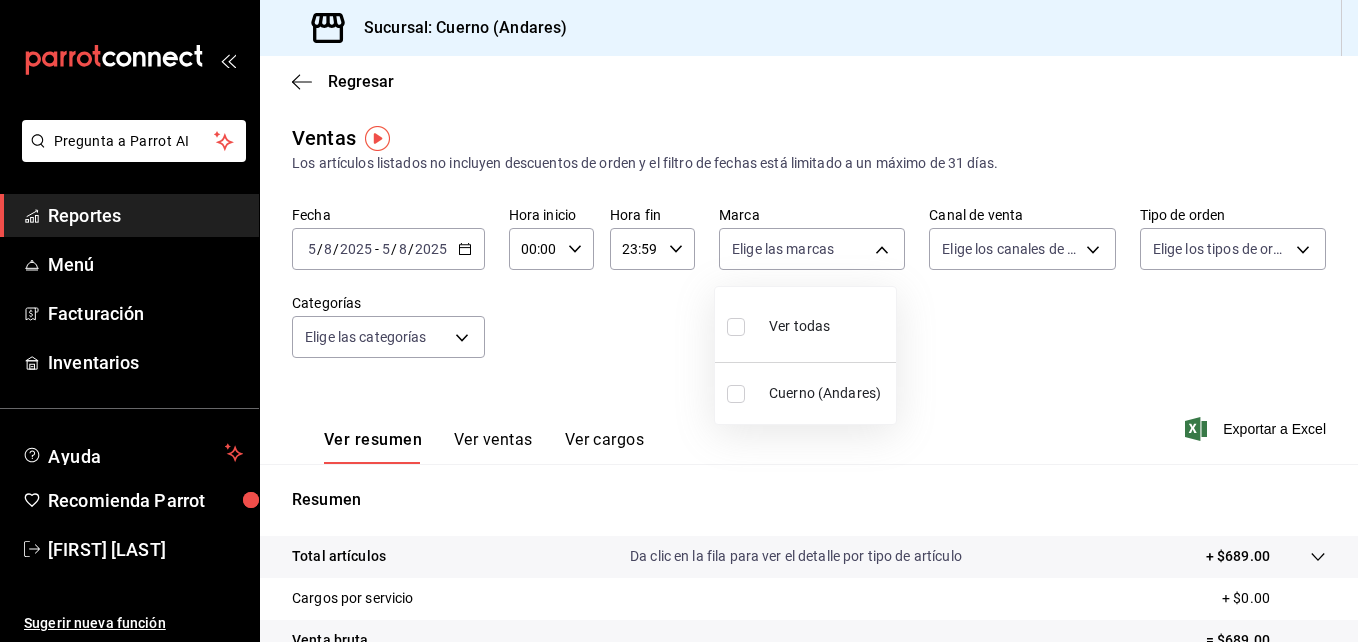 click at bounding box center (736, 327) 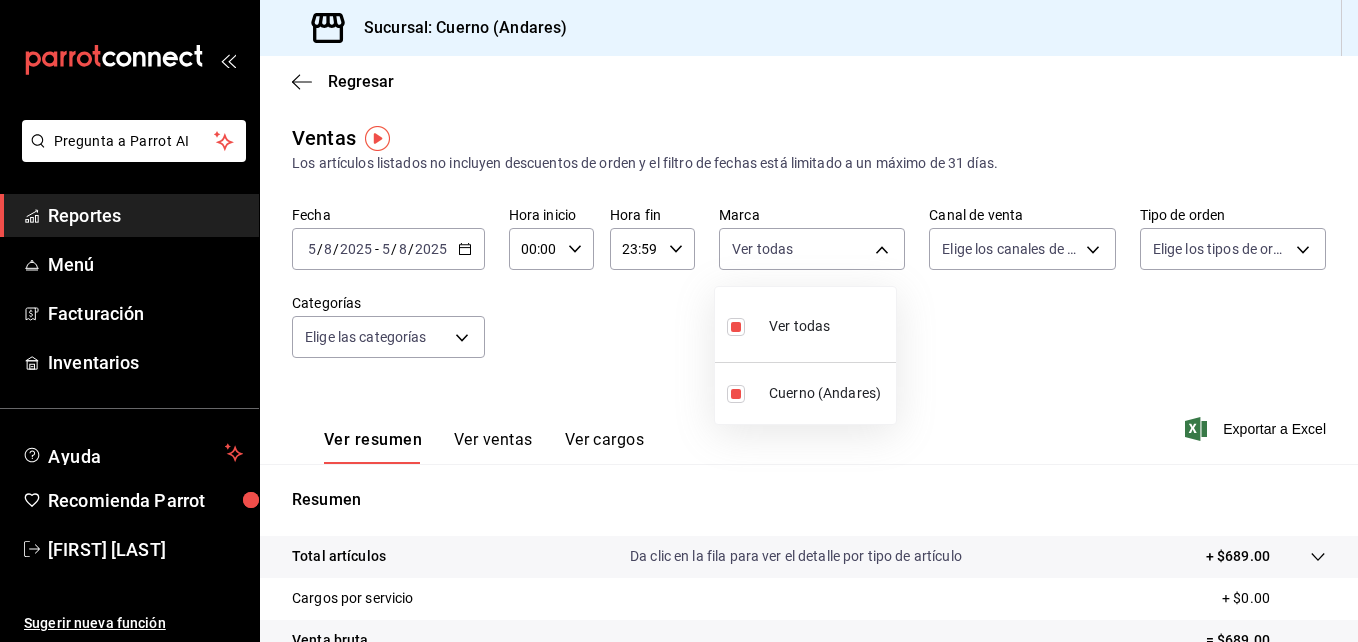 click at bounding box center [679, 321] 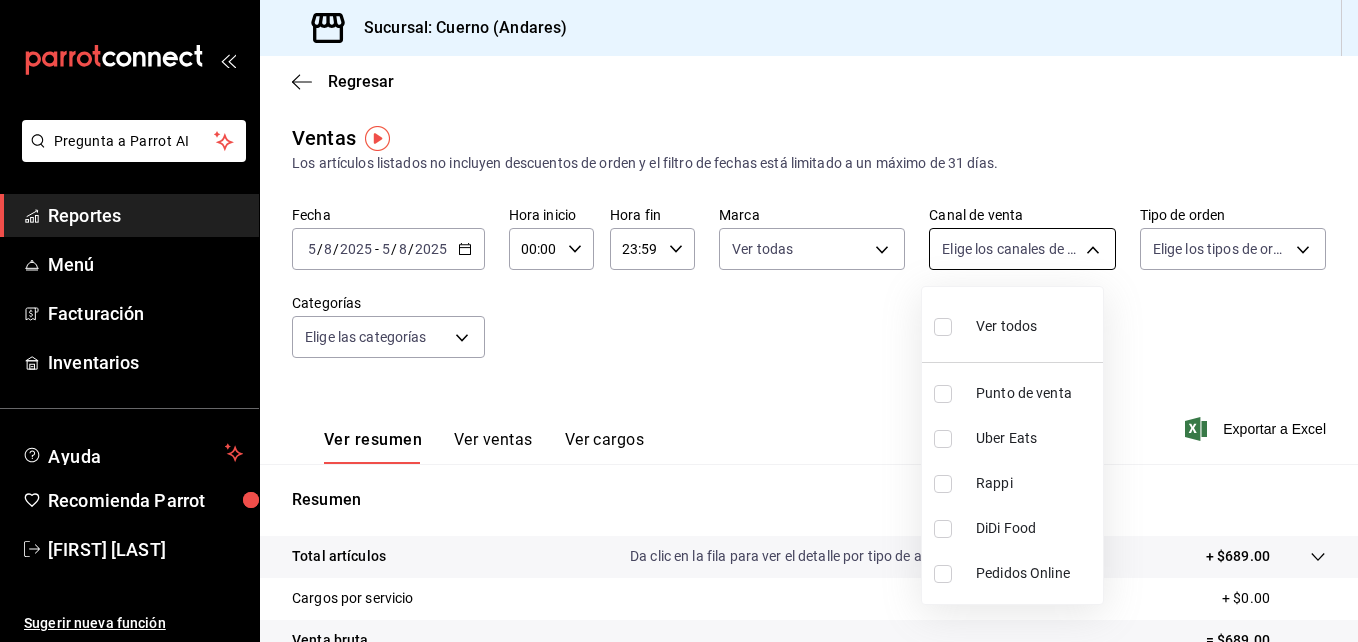 click on "Pregunta a Parrot AI Reportes   Menú   Facturación   Inventarios   Ayuda Recomienda Parrot   [FIRST] [LAST]   Sugerir nueva función   Sucursal: Cuerno ([REGION]) Regresar Ventas Los artículos listados no incluyen descuentos de orden y el filtro de fechas está limitado a un máximo de 31 días. Fecha [DATE] [DATE] - [DATE] [DATE] Hora inicio 00:00 Hora inicio Hora fin 23:59 Hora fin Marca Elige las marcas Canal de venta Elige los canales de venta Tipo de orden Elige los tipos de orden Categorías Elige las categorías Ver resumen Ver ventas Ver cargos Exportar a Excel Resumen Total artículos Da clic en la fila para ver el detalle por tipo de artículo + $689.00 Cargos por servicio + $0.00 Venta bruta = $689.00 Descuentos totales - $344.50 Certificados de regalo - $0.00 Venta total = $344.50 Impuestos - $47.52 Venta neta = $296.98 Pregunta a Parrot AI Reportes   Menú   Facturación   Inventarios   Ayuda Recomienda Parrot   [FIRST] [LAST]" at bounding box center [679, 321] 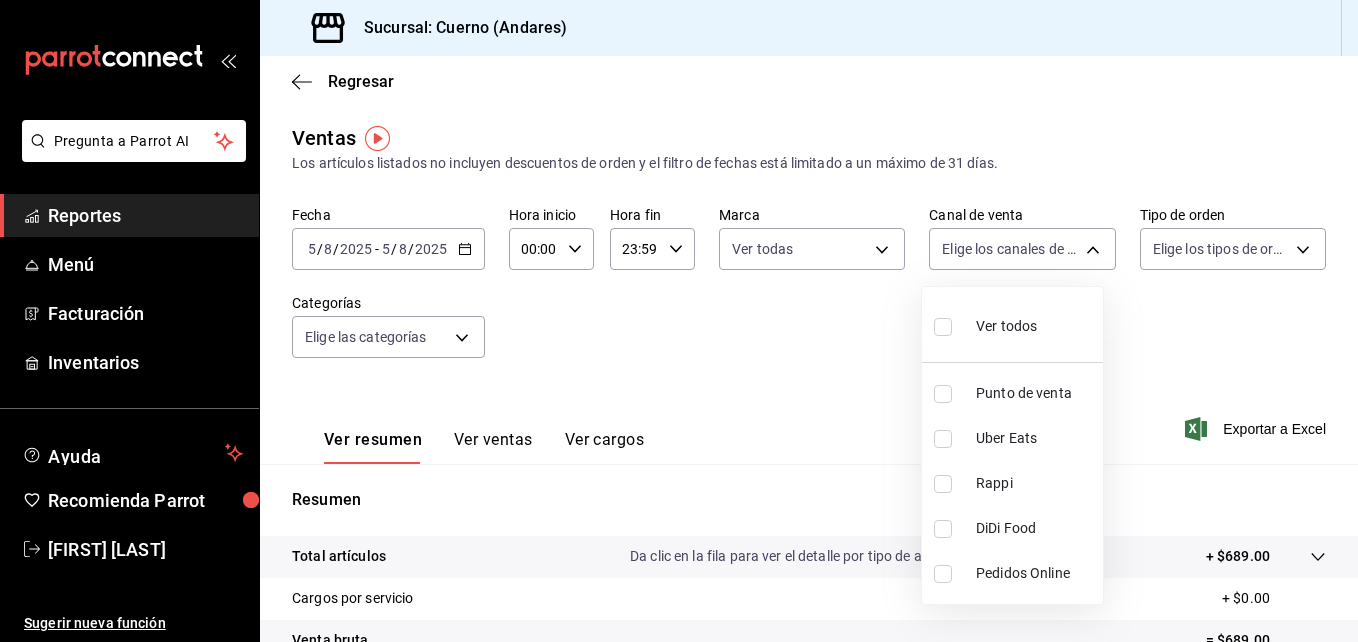 click at bounding box center [943, 327] 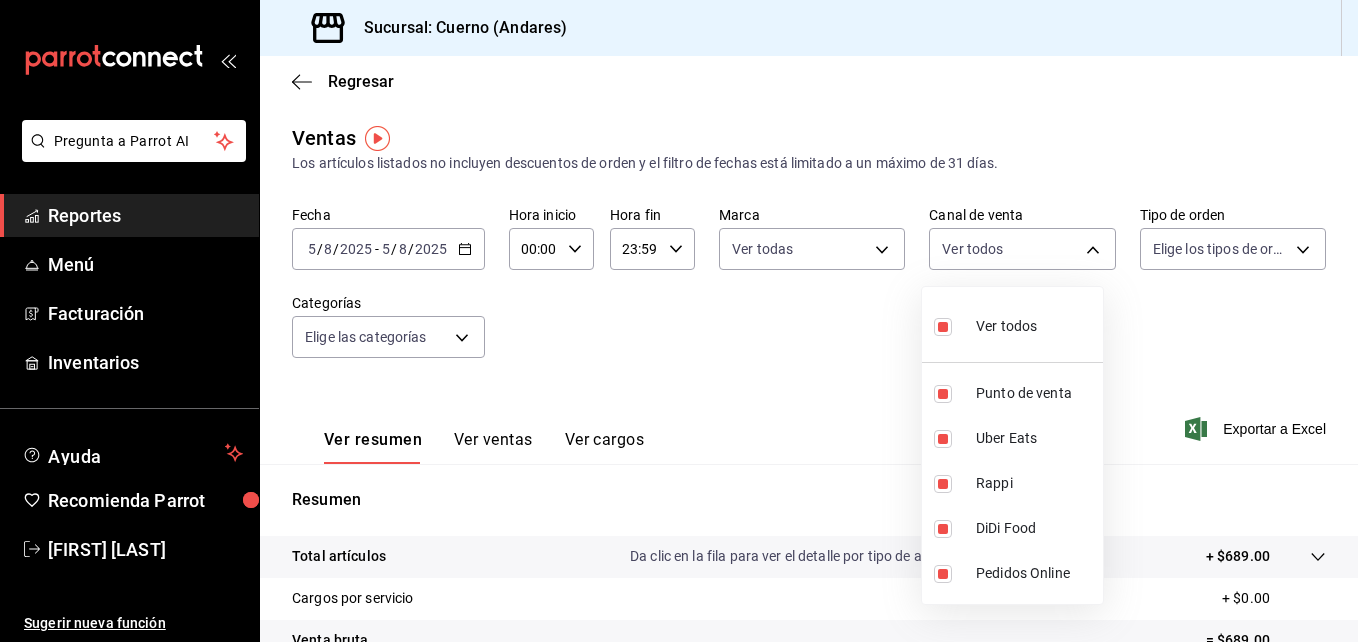 click at bounding box center [679, 321] 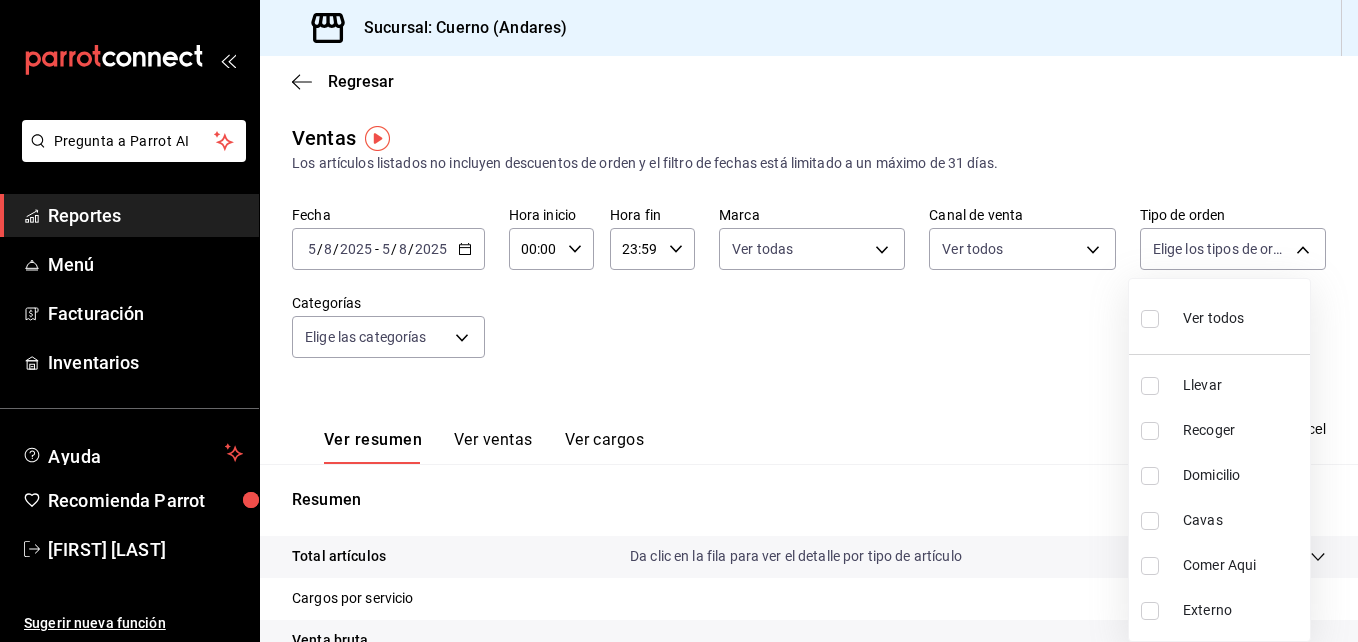 click on "Pregunta a Parrot AI Reportes   Menú   Facturación   Inventarios   Ayuda Recomienda Parrot   [FIRST] [LAST]   Sugerir nueva función   Sucursal: Cuerno ([REGION]) Regresar Ventas Los artículos listados no incluyen descuentos de orden y el filtro de fechas está limitado a un máximo de 31 días. Fecha [DATE] [DATE] - [DATE] [DATE] Hora inicio 00:00 Hora inicio Hora fin 23:59 Hora fin Marca Ver todas c9e961b9-bc29-480f-a65c-324ff110f526 Canal de venta Ver todos PARROT,UBER_EATS,RAPPI,DIDI_FOOD,ONLINE Tipo de orden Elige los tipos de orden Categorías Elige las categorías Ver resumen Ver ventas Ver cargos Exportar a Excel Resumen Total artículos Da clic en la fila para ver el detalle por tipo de artículo + $689.00 Cargos por servicio + $0.00 Venta bruta = $689.00 Descuentos totales - $344.50 Certificados de regalo - $0.00 Venta total = $344.50 Impuestos - $47.52 Venta neta = $296.98 Pregunta a Parrot AI Reportes   Menú   Facturación   Inventarios   Ayuda Recomienda Parrot" at bounding box center [679, 321] 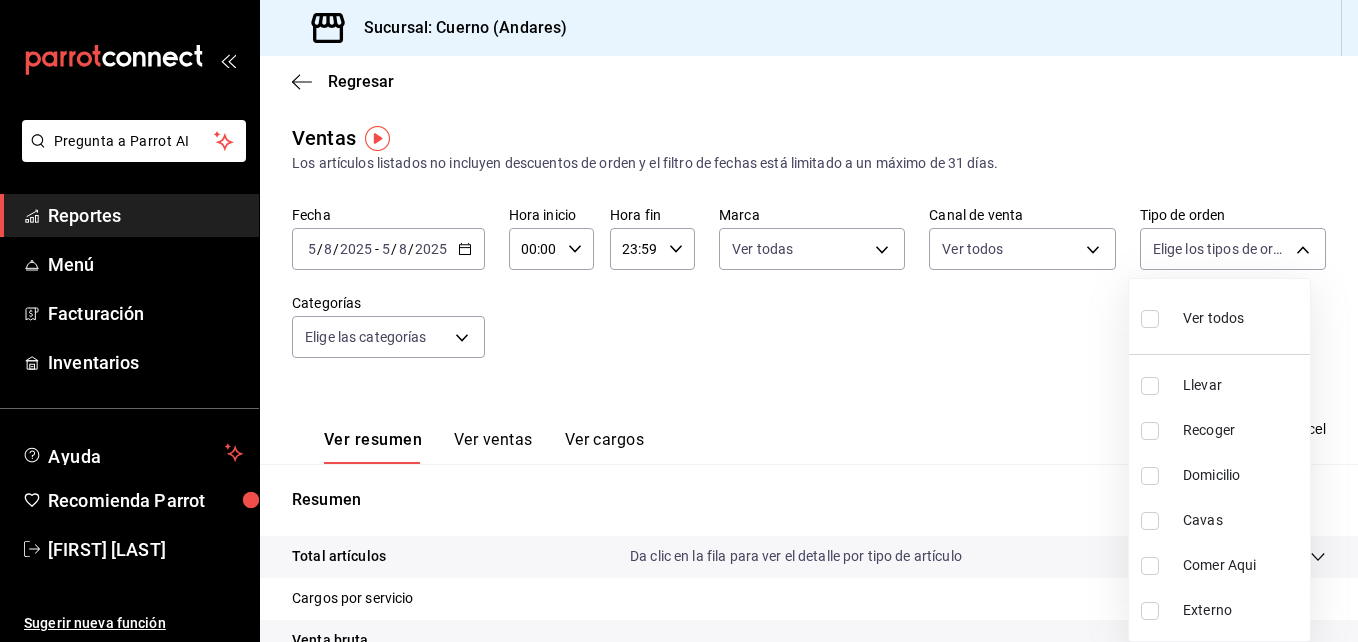click at bounding box center [1154, 318] 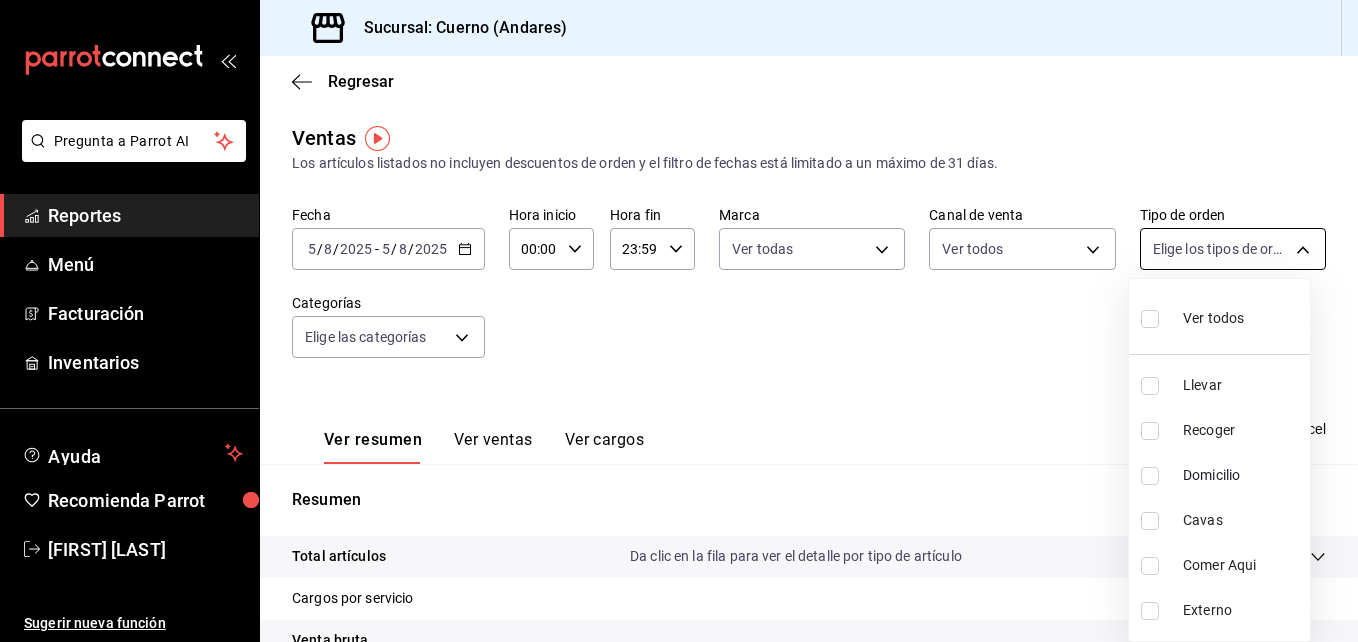 click on "Pregunta a Parrot AI Reportes   Menú   Facturación   Inventarios   Ayuda Recomienda Parrot   [FIRST] [LAST]   Sugerir nueva función   Sucursal: Cuerno ([REGION]) Regresar Ventas Los artículos listados no incluyen descuentos de orden y el filtro de fechas está limitado a un máximo de 31 días. Fecha [DATE] [DATE] - [DATE] [DATE] Hora inicio 00:00 Hora inicio Hora fin 23:59 Hora fin Marca Ver todas c9e961b9-bc29-480f-a65c-324ff110f526 Canal de venta Ver todos PARROT,UBER_EATS,RAPPI,DIDI_FOOD,ONLINE Tipo de orden Elige los tipos de orden Categorías Elige las categorías Ver resumen Ver ventas Ver cargos Exportar a Excel Resumen Total artículos Da clic en la fila para ver el detalle por tipo de artículo + $689.00 Cargos por servicio + $0.00 Venta bruta = $689.00 Descuentos totales - $344.50 Certificados de regalo - $0.00 Venta total = $344.50 Impuestos - $47.52 Venta neta = $296.98 Pregunta a Parrot AI Reportes   Menú   Facturación   Inventarios   Ayuda Recomienda Parrot" at bounding box center [679, 321] 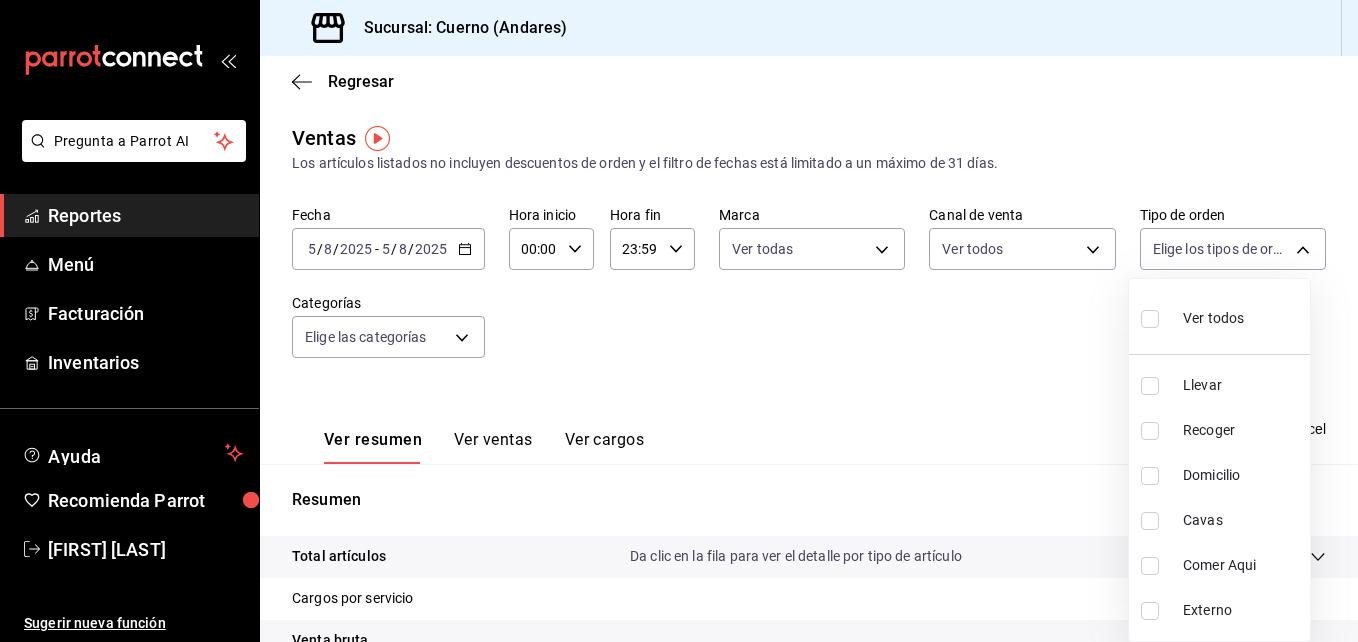 click at bounding box center [1150, 319] 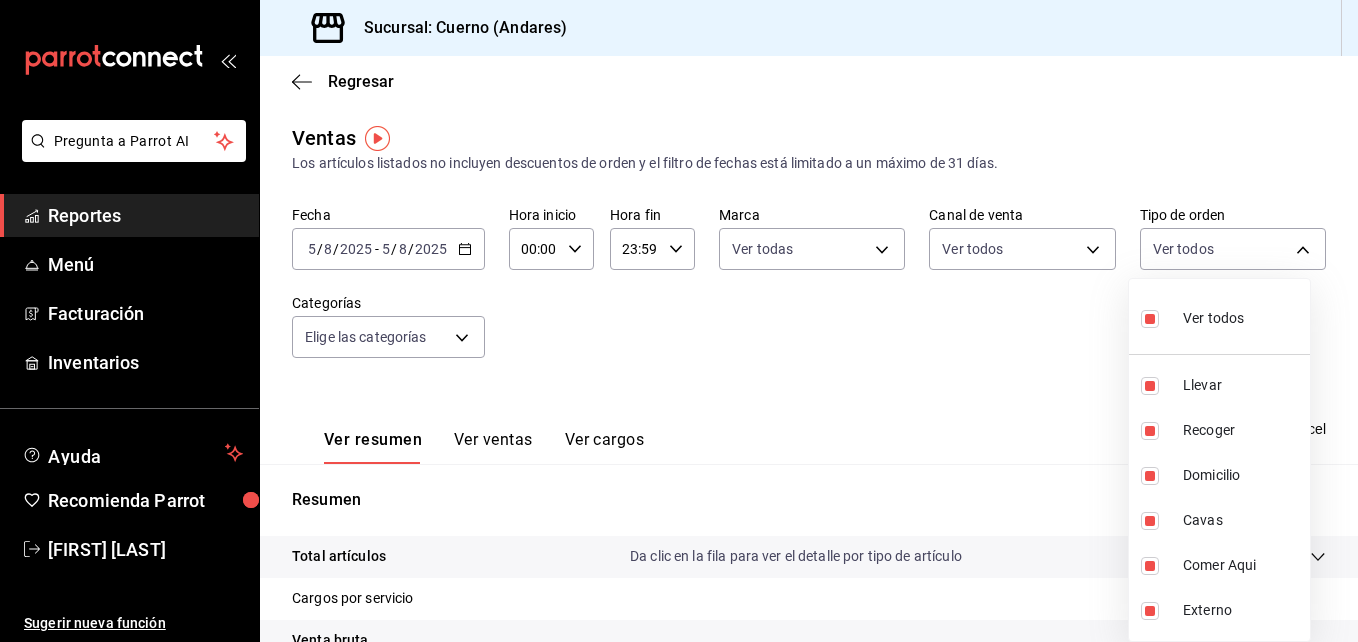 click at bounding box center (679, 321) 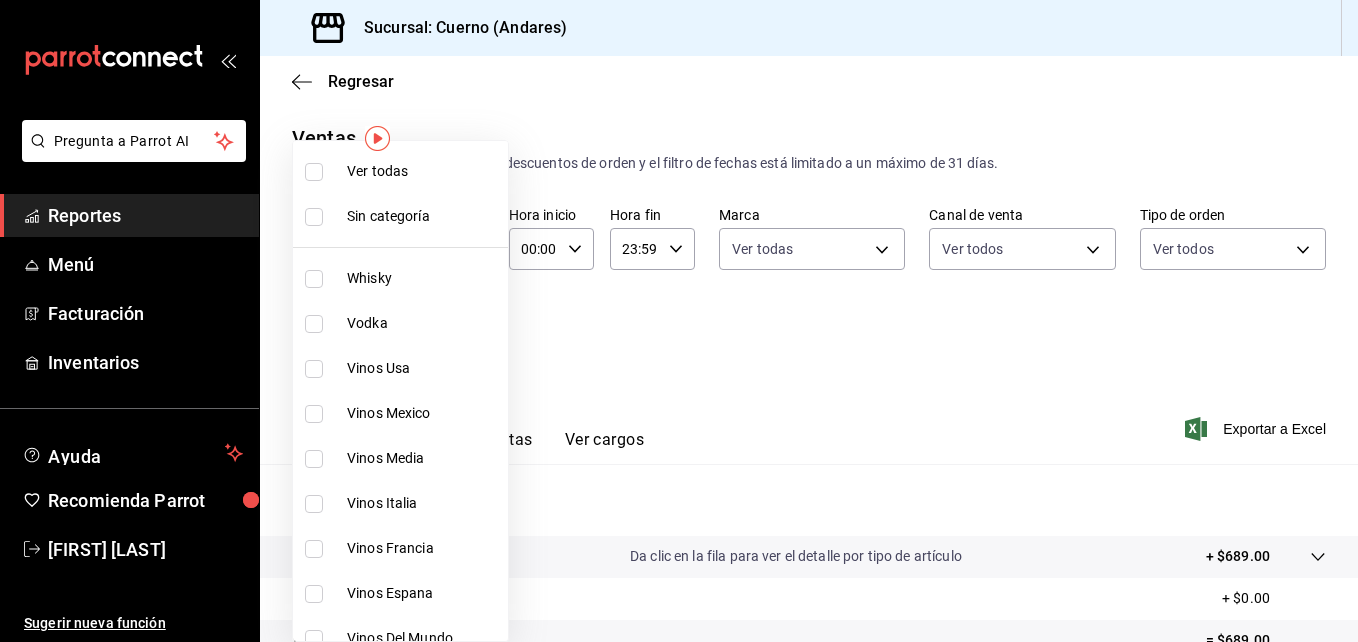 click on "Pregunta a Parrot AI Reportes   Menú   Facturación   Inventarios   Ayuda Recomienda Parrot   [FIRST] [LAST]   Sugerir nueva función   Sucursal: Cuerno ([REGION]) Regresar Ventas Los artículos listados no incluyen descuentos de orden y el filtro de fechas está limitado a un máximo de 31 días. Fecha [DATE] [DATE] - [DATE] [DATE] Hora inicio 00:00 Hora inicio Hora fin 23:59 Hora fin Marca Ver todas c9e961b9-bc29-480f-a65c-324ff110f526 Canal de venta Ver todos PARROT,UBER_EATS,RAPPI,DIDI_FOOD,ONLINE Tipo de orden Ver todos dfbf6a66-9e2c-4531-8c07-cb6fdb35851c,965fb10a-4951-4111-90b6-db3caf29f93a,2f3c6ddf-f2f0-4b33-94aa-6106056d2523,e5de5b04-21e8-4158-85b2-a30163295aec,798ef188-545e-4de6-8dc6-b7ad765edc5f,EXTERNAL Categorías Elige las categorías Ver resumen Ver ventas Ver cargos Exportar a Excel Resumen Total artículos Da clic en la fila para ver el detalle por tipo de artículo + $689.00 Cargos por servicio + $0.00 Venta bruta = $689.00 Descuentos totales - $344.50 - $0.00" at bounding box center (679, 321) 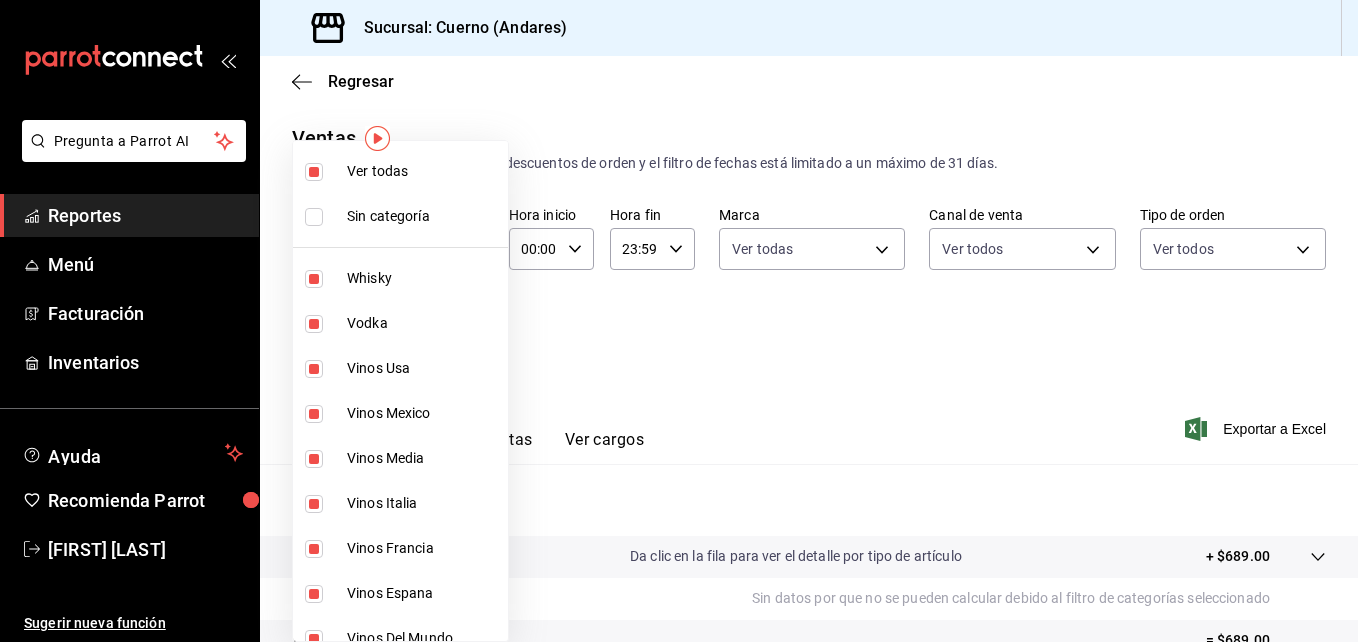 click at bounding box center (679, 321) 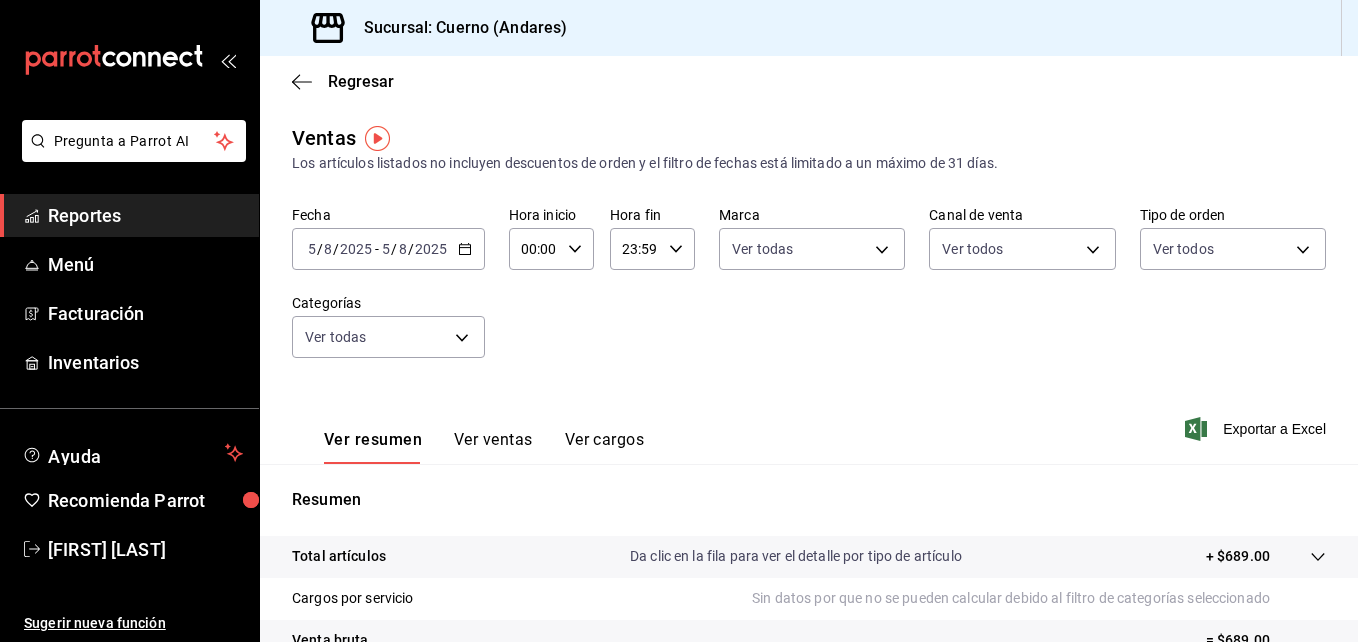 click on "2025-08-05 5 / 8 / 2025 - 2025-08-05 5 / 8 / 2025" at bounding box center (388, 249) 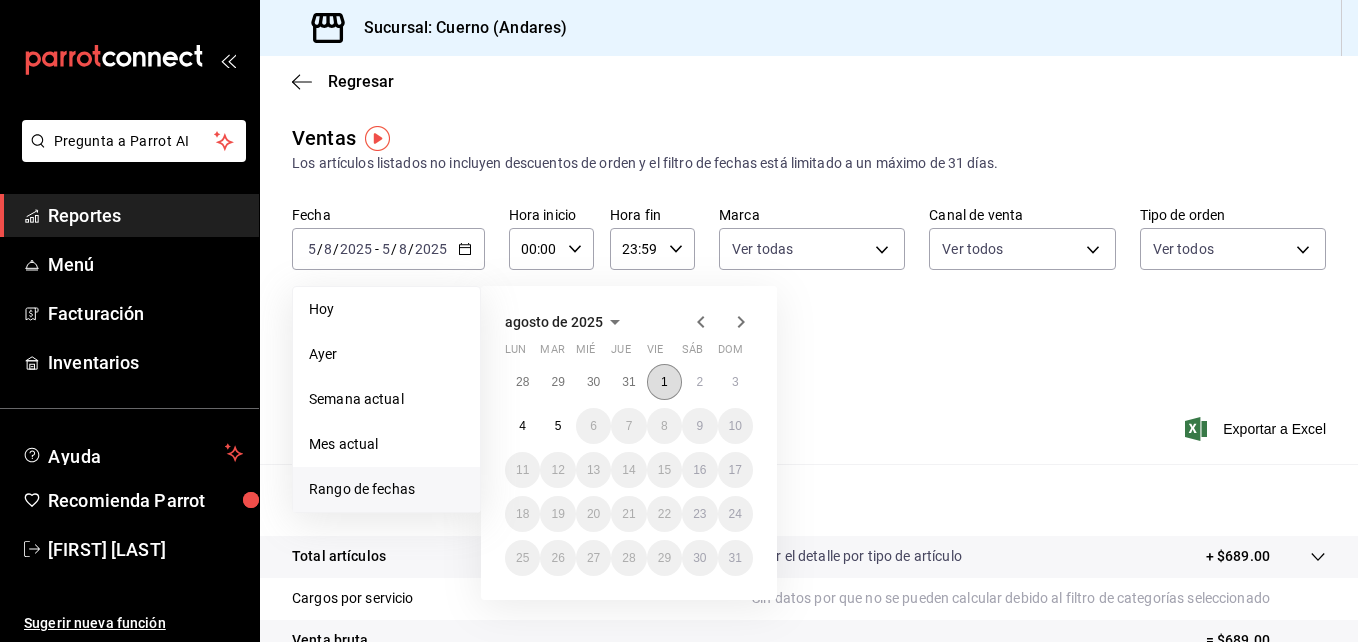 click on "1" at bounding box center (664, 382) 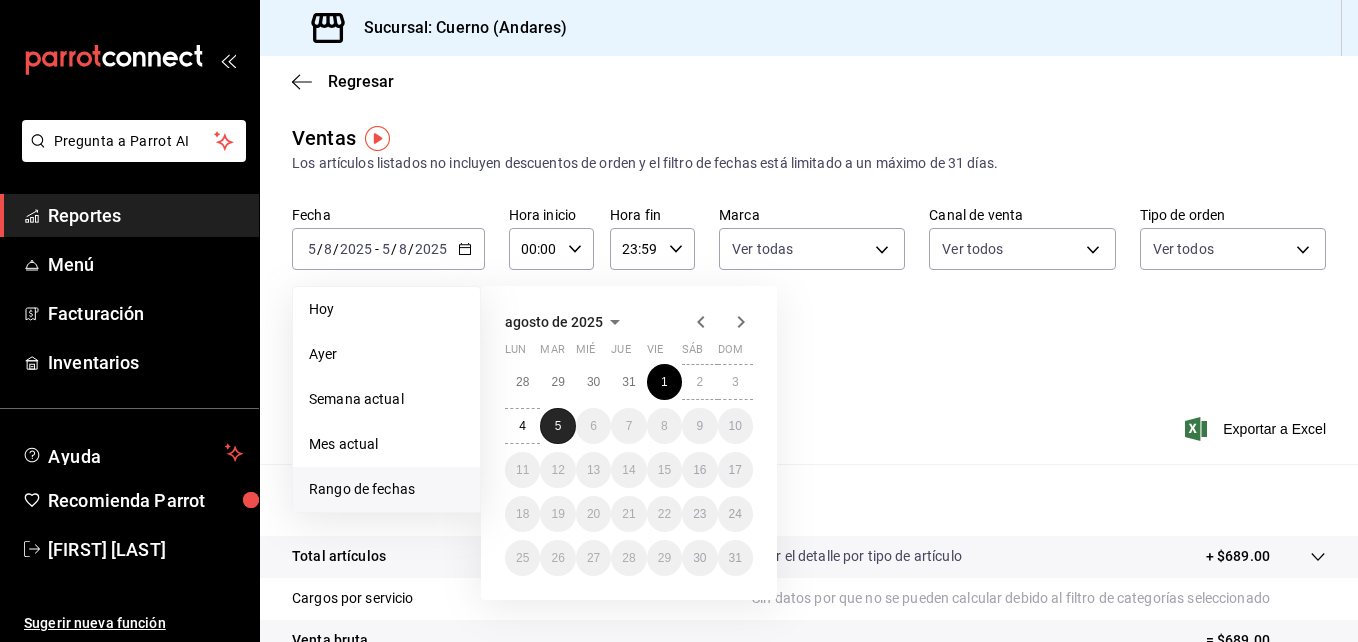 click on "5" at bounding box center [557, 426] 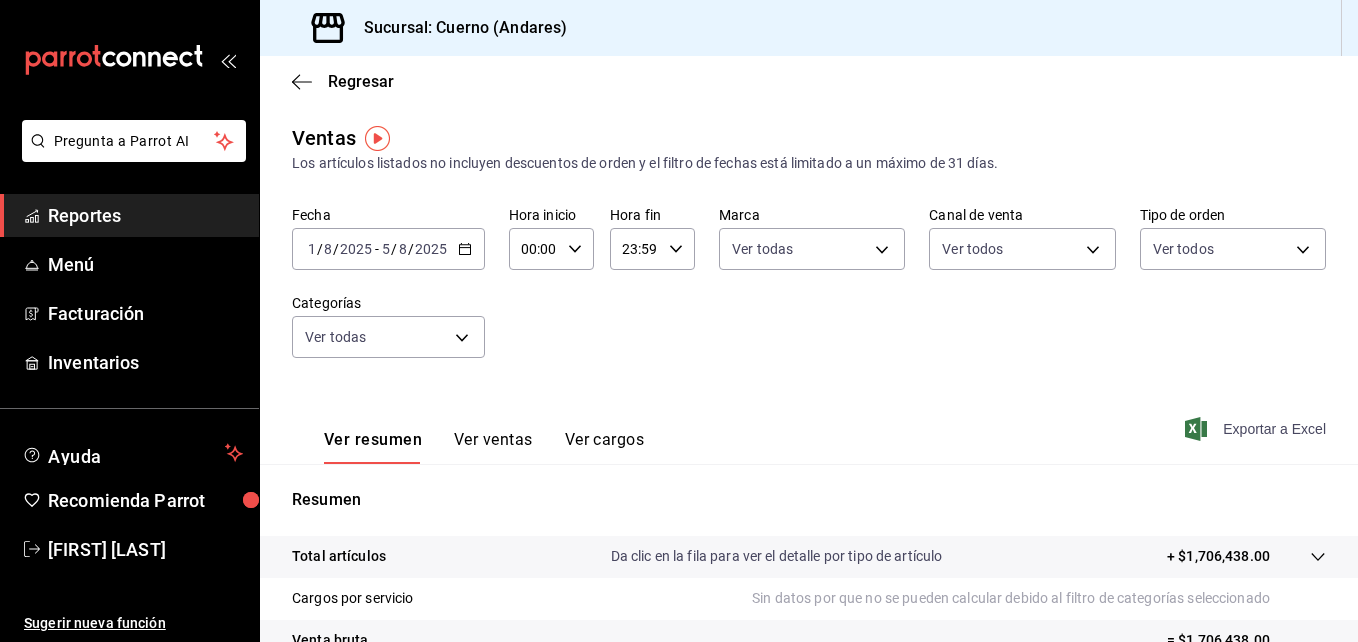 click on "Exportar a Excel" at bounding box center (1257, 429) 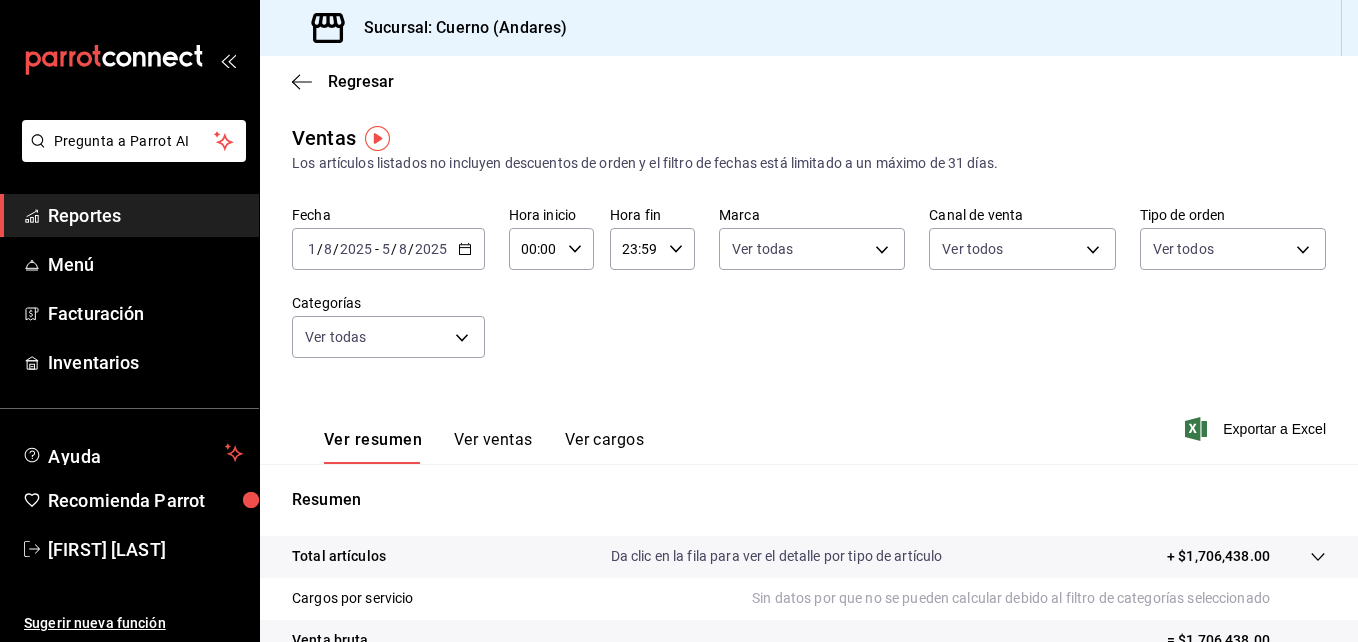 click on "Fecha [DATE] [DATE] - [DATE] [DATE] Hora inicio 00:00 Hora inicio Hora fin 23:59 Hora fin Marca Ver todas c9e961b9-bc29-480f-a65c-324ff110f526 Canal de venta Ver todos PARROT,UBER_EATS,RAPPI,DIDI_FOOD,ONLINE Tipo de orden Ver todos dfbf6a66-9e2c-4531-8c07-cb6fdb35851c,965fb10a-4951-4111-90b6-db3caf29f93a,2f3c6ddf-f2f0-4b33-94aa-6106056d2523,e5de5b04-21e8-4158-85b2-a30163295aec,798ef188-545e-4de6-8dc6-b7ad765edc5f,EXTERNAL Categorías Ver todas" at bounding box center (809, 294) 